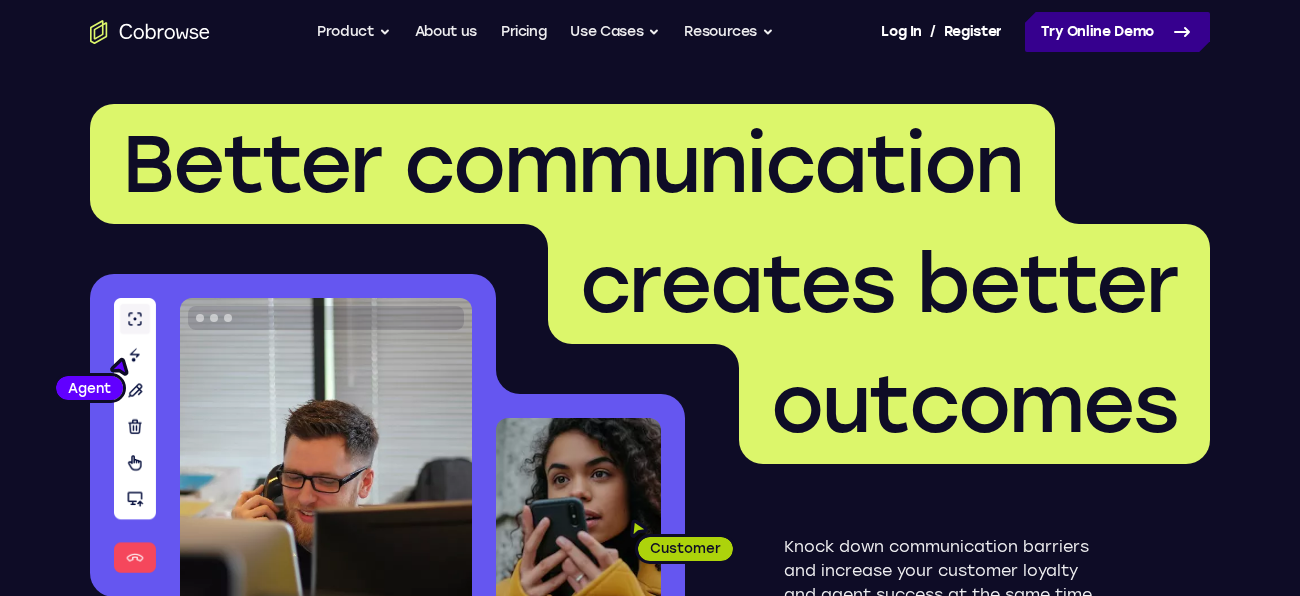 click on "Try Online Demo" at bounding box center [1117, 32] 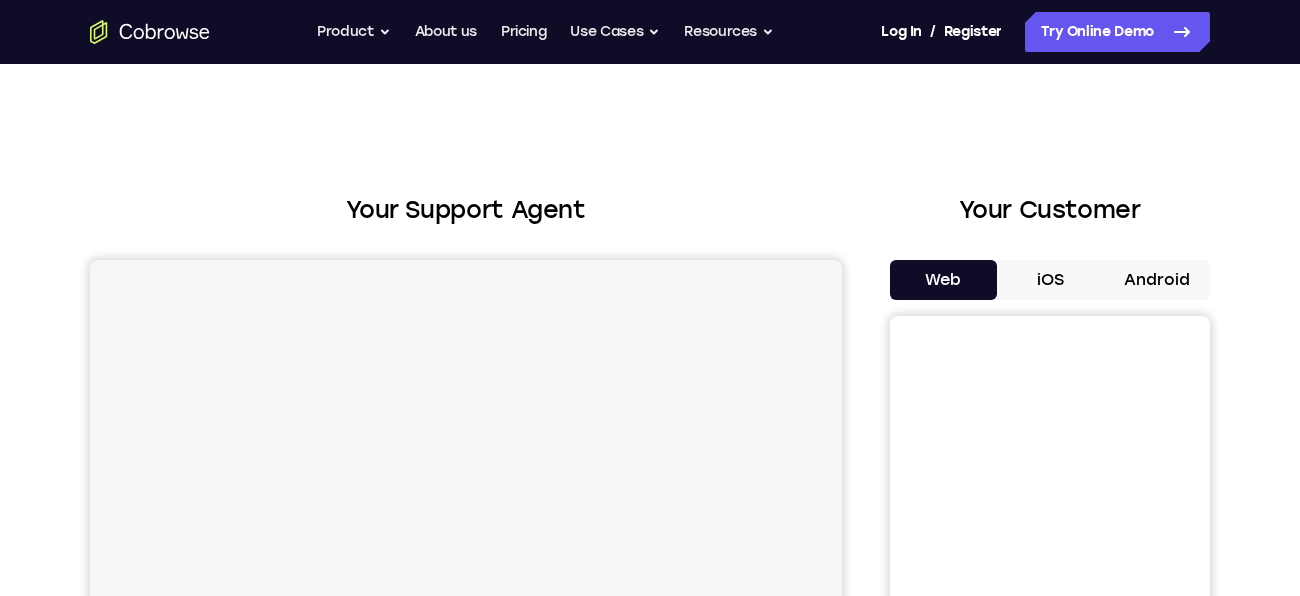 scroll, scrollTop: 0, scrollLeft: 0, axis: both 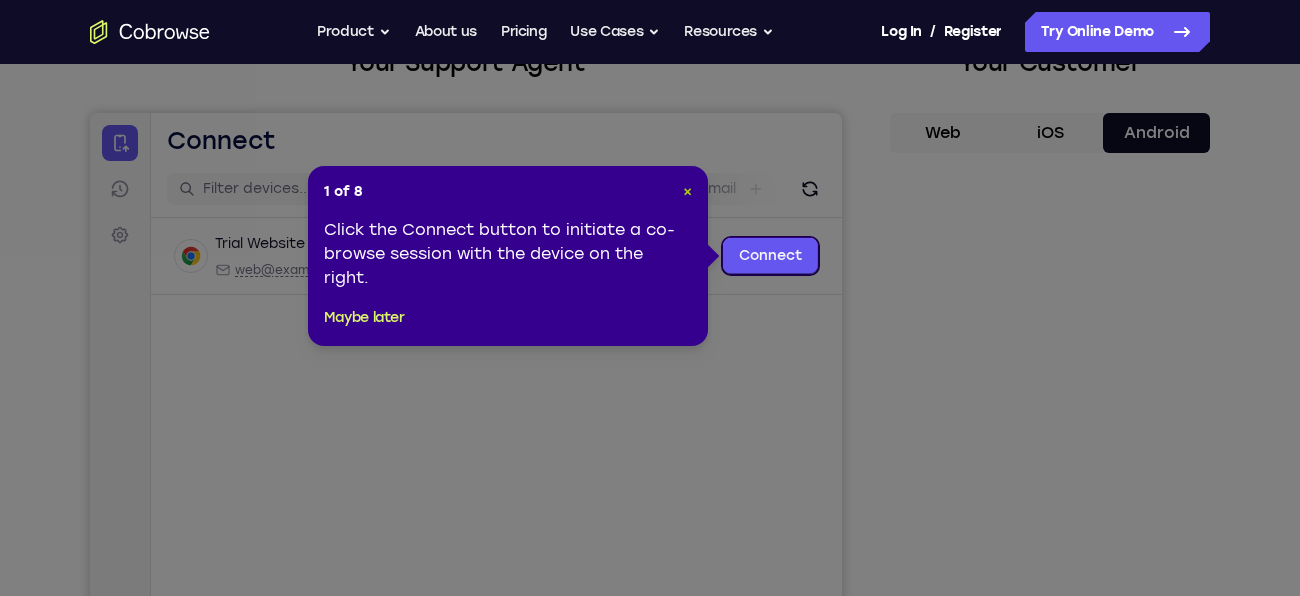 click on "×" at bounding box center (687, 191) 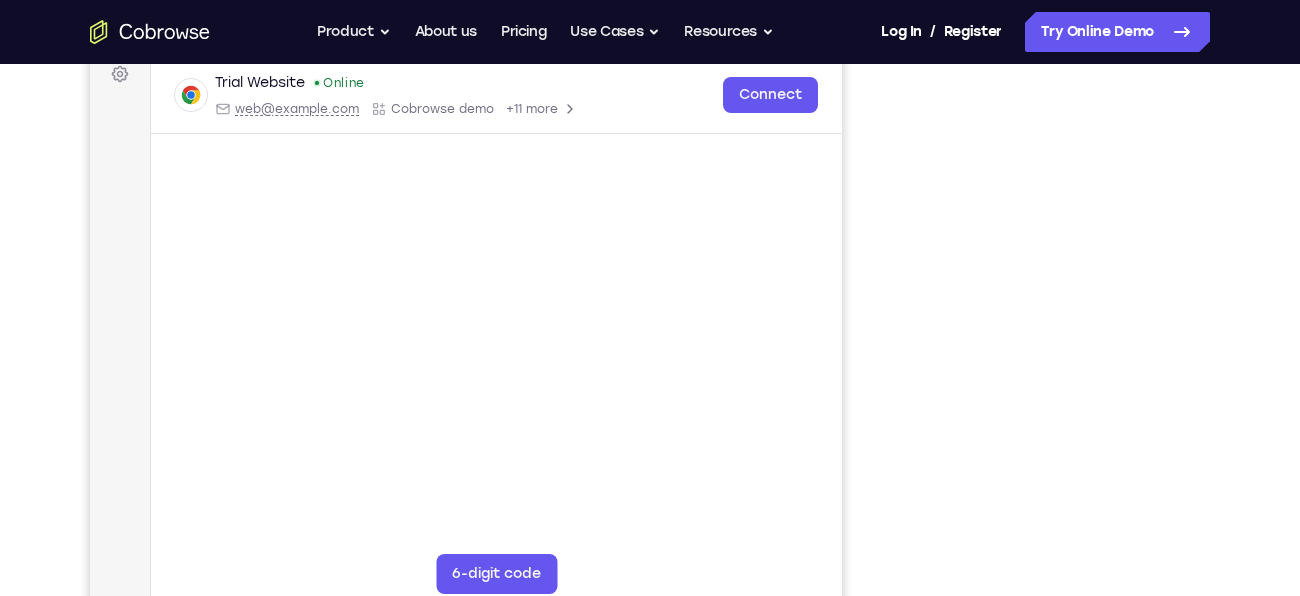 scroll, scrollTop: 313, scrollLeft: 0, axis: vertical 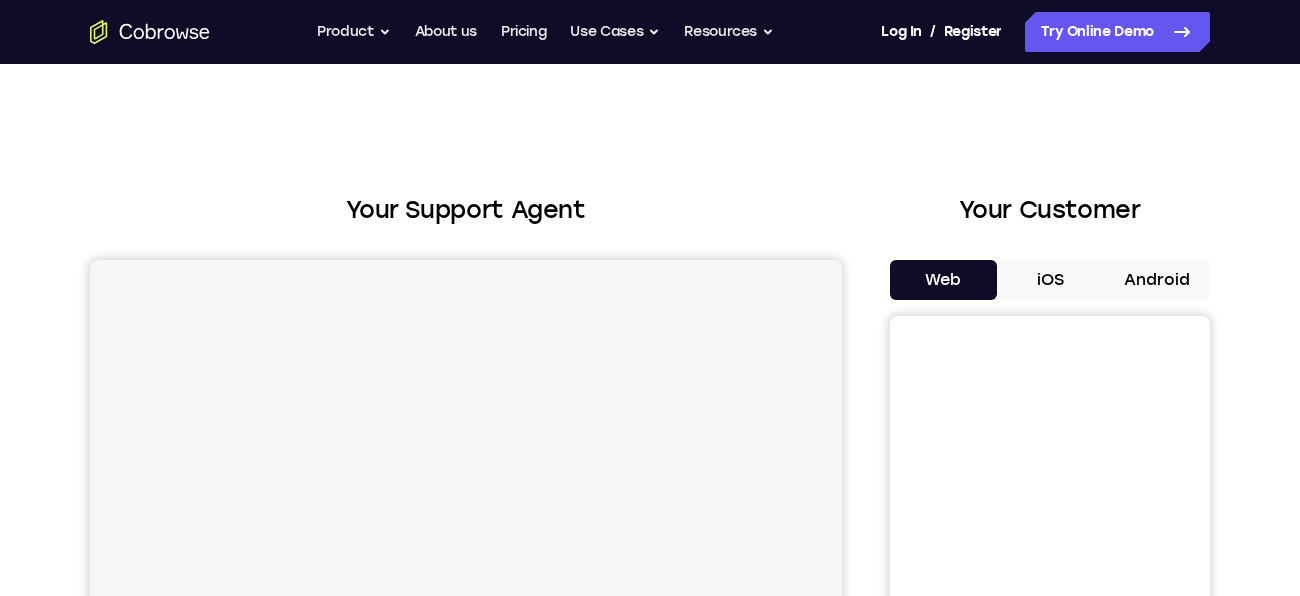 click on "Android" at bounding box center [1156, 280] 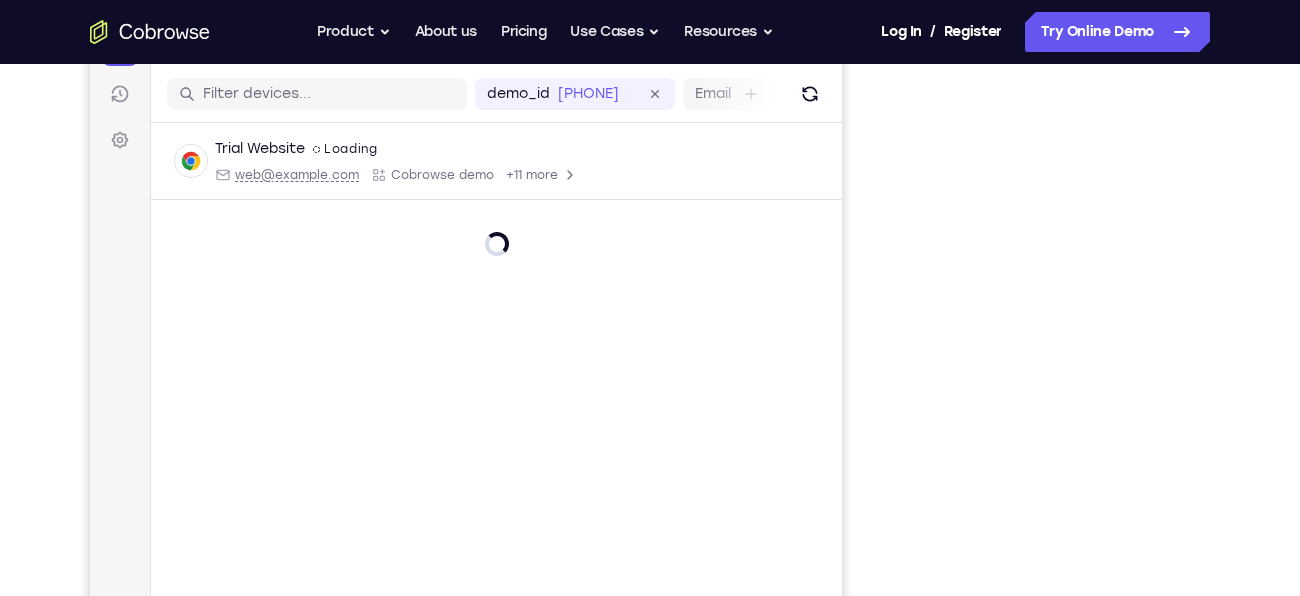 scroll, scrollTop: 336, scrollLeft: 0, axis: vertical 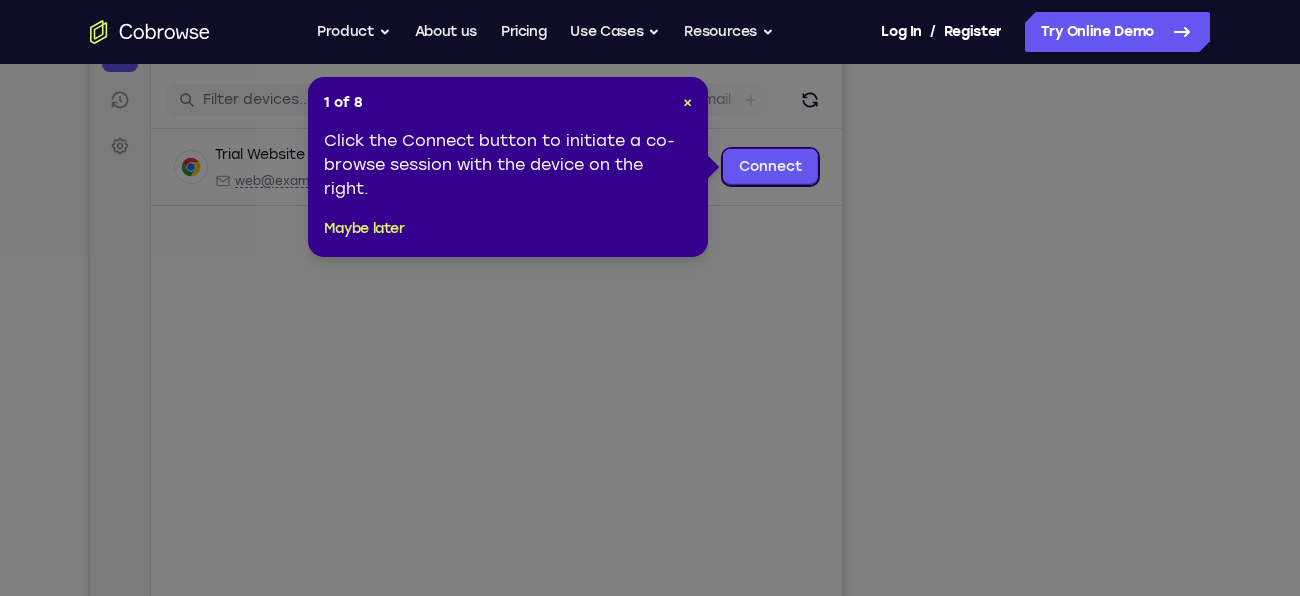 click on "1 of 8 ×   Click the Connect button to initiate a co-browse session with the device on the right.   Maybe later" at bounding box center [508, 167] 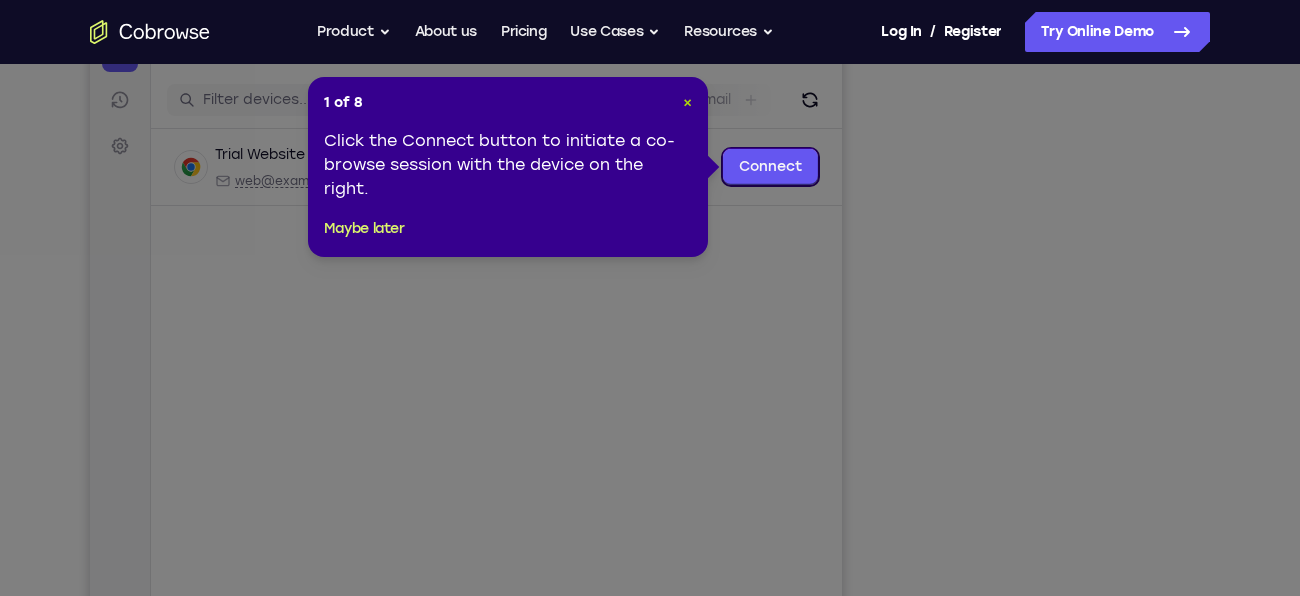 click on "×" at bounding box center (687, 102) 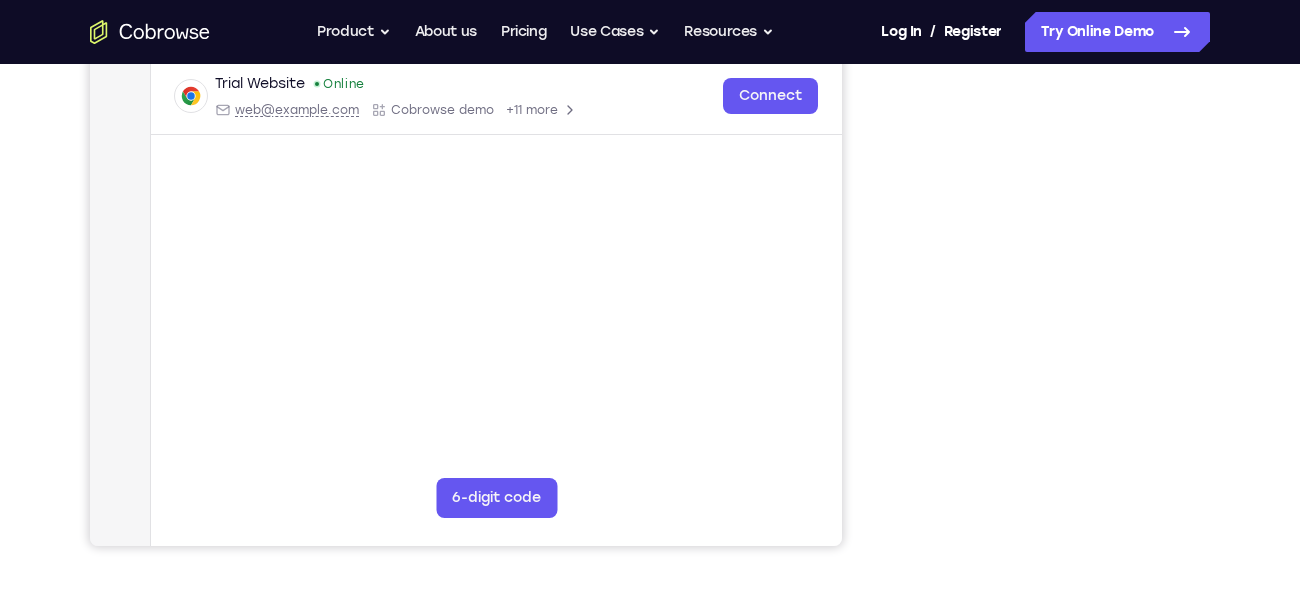 scroll, scrollTop: 390, scrollLeft: 0, axis: vertical 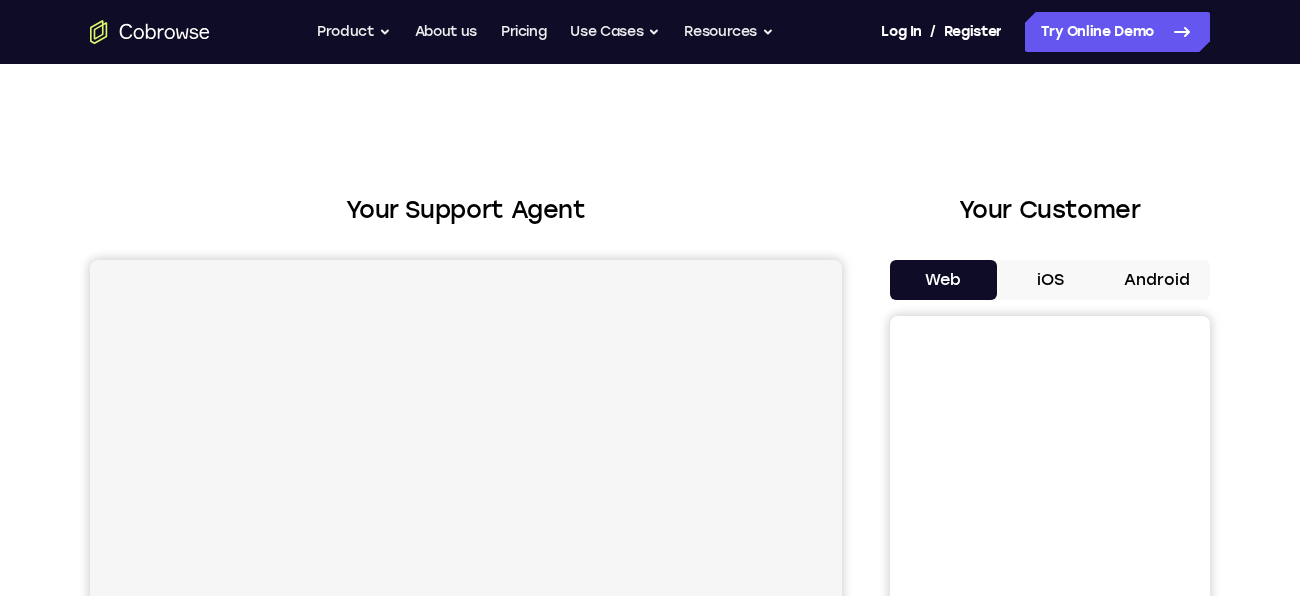 click on "Android" at bounding box center [1156, 280] 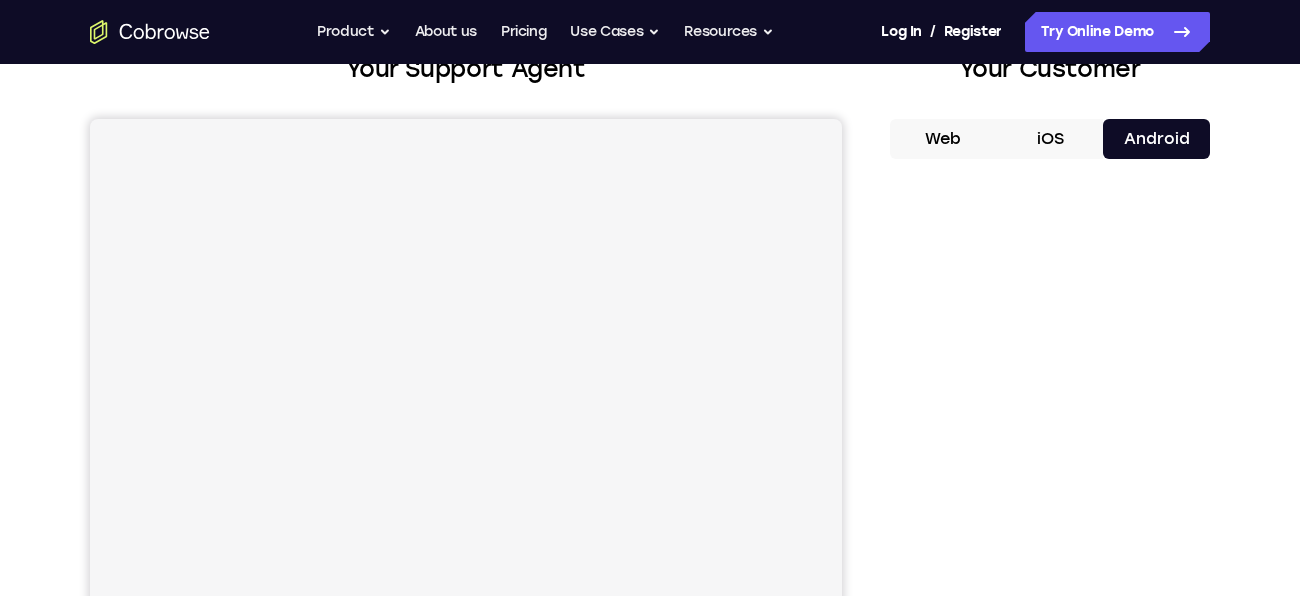 scroll, scrollTop: 0, scrollLeft: 0, axis: both 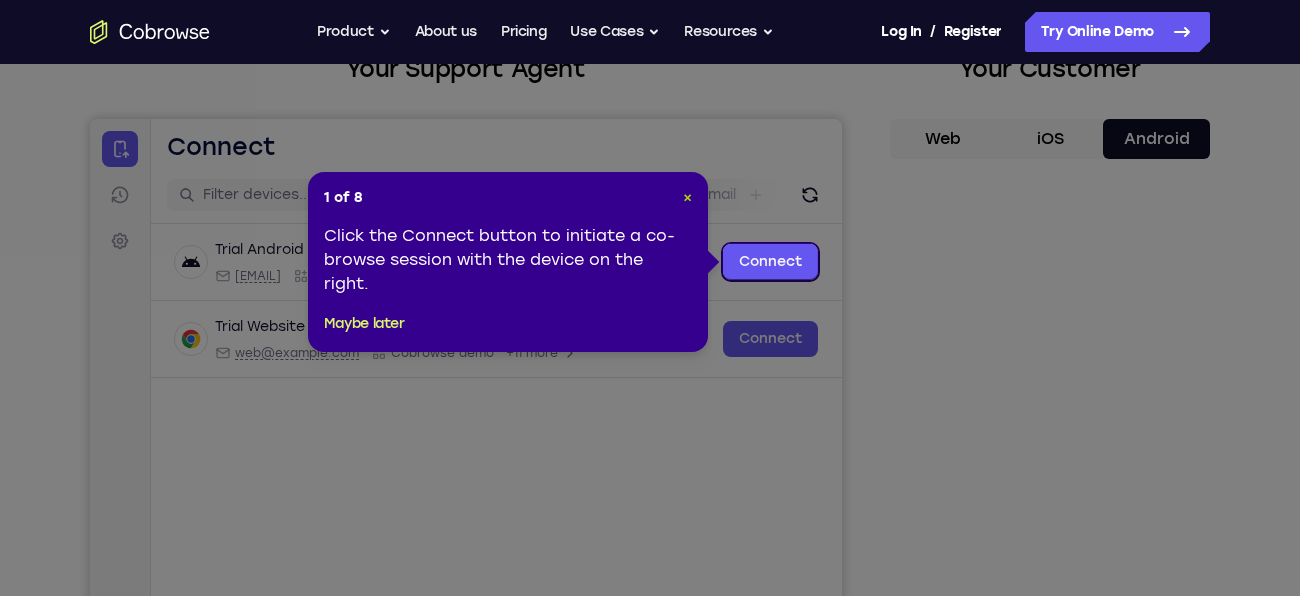 click on "×" at bounding box center (687, 197) 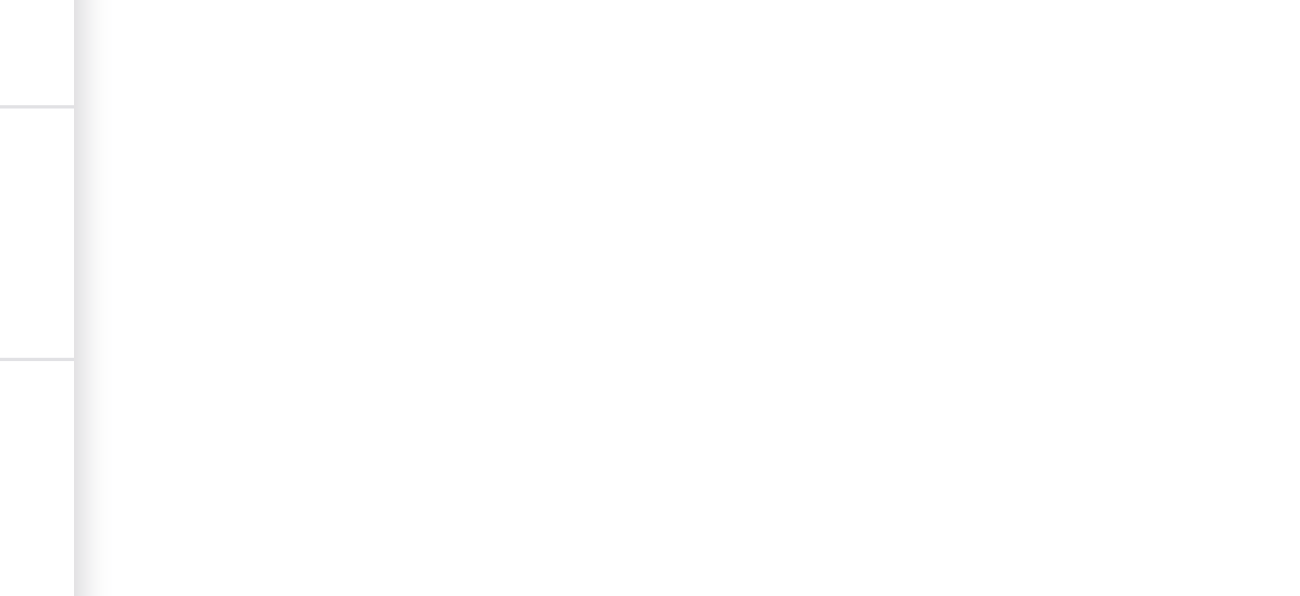 scroll, scrollTop: 309, scrollLeft: 0, axis: vertical 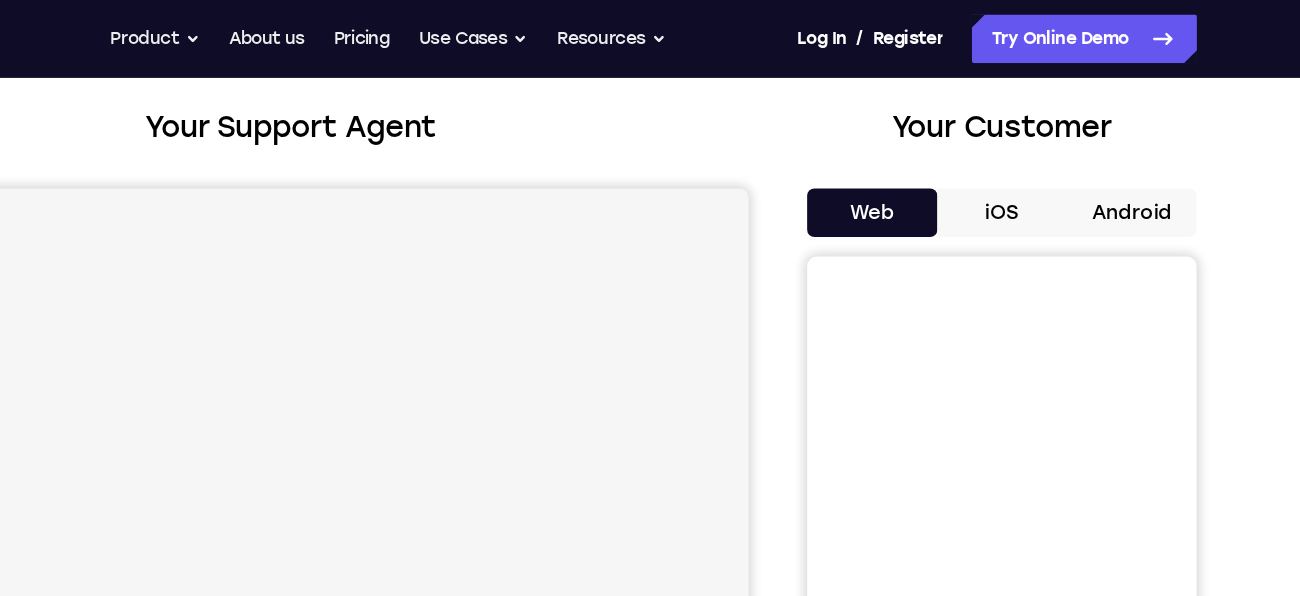 click on "Android" at bounding box center (1156, 175) 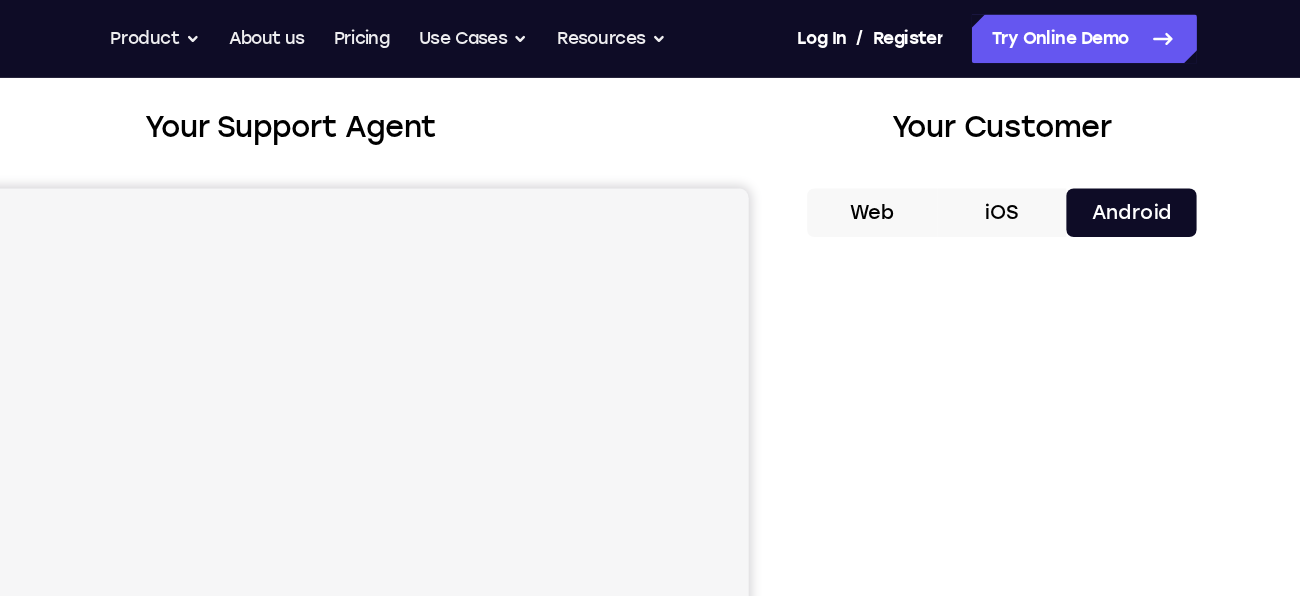 scroll, scrollTop: 105, scrollLeft: 0, axis: vertical 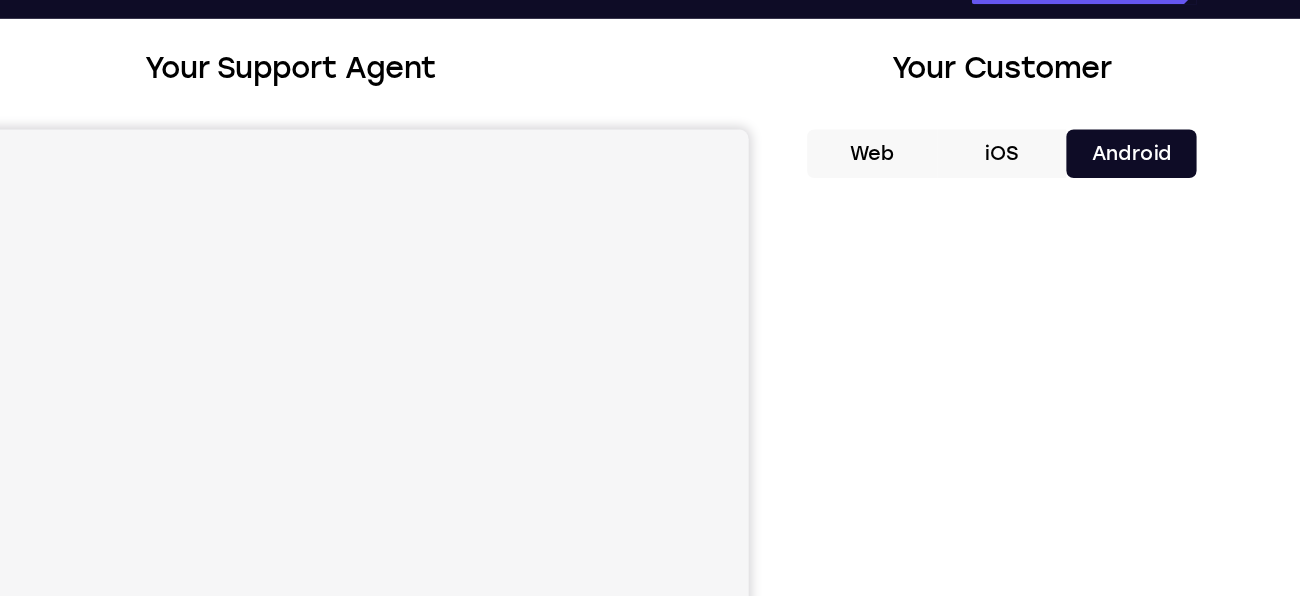 click on "Your Support Agent             Your Customer       Web   iOS   Android                         Next Steps   We’d be happy to give a product demo, answer any technical questions, or share best practices.          Create An Account             Contact Sales" at bounding box center (650, 618) 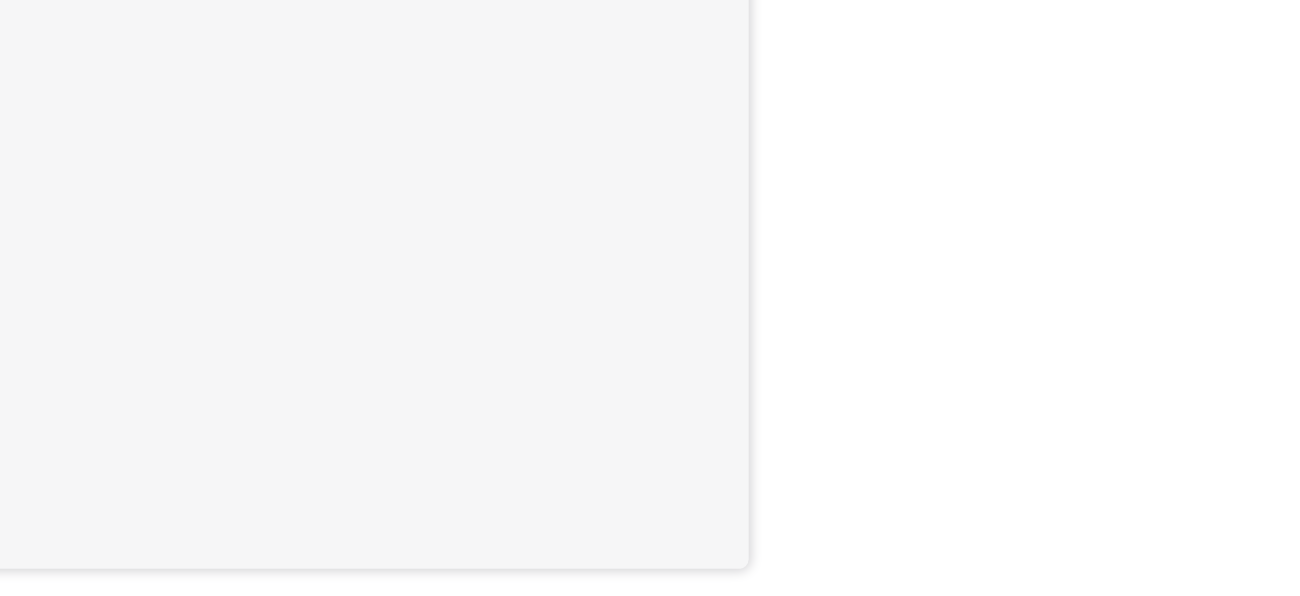 scroll, scrollTop: 0, scrollLeft: 0, axis: both 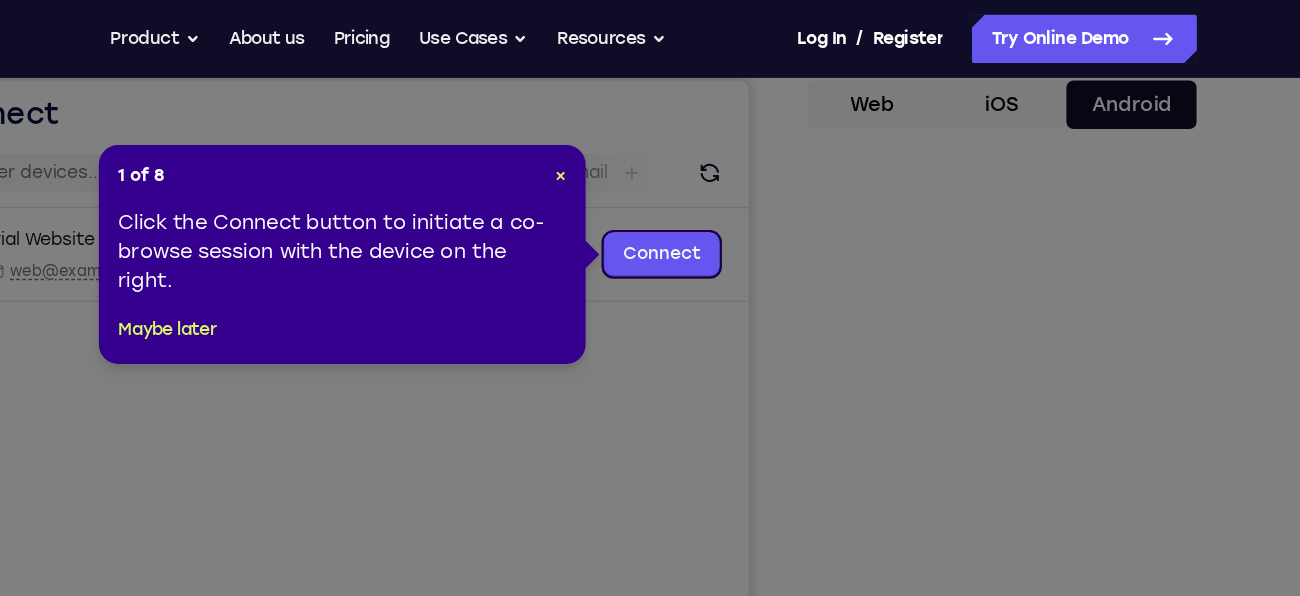 click on "1 of 8 ×   Click the Connect button to initiate a co-browse session with the device on the right.   Maybe later" at bounding box center [508, 209] 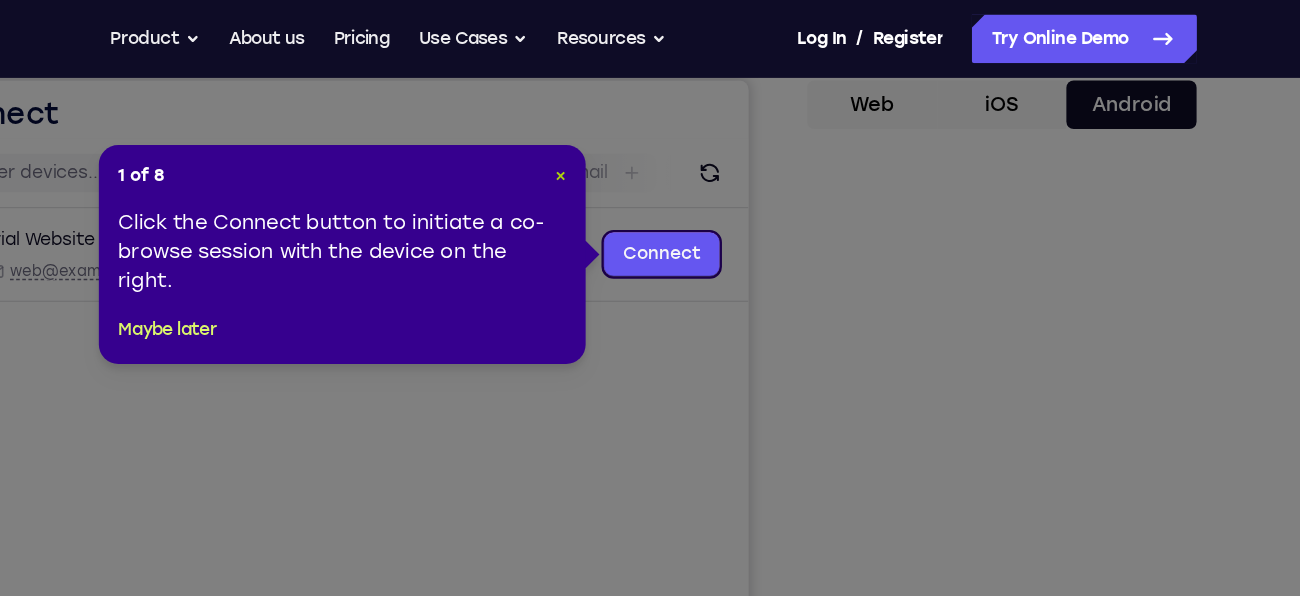 click on "×" at bounding box center (687, 144) 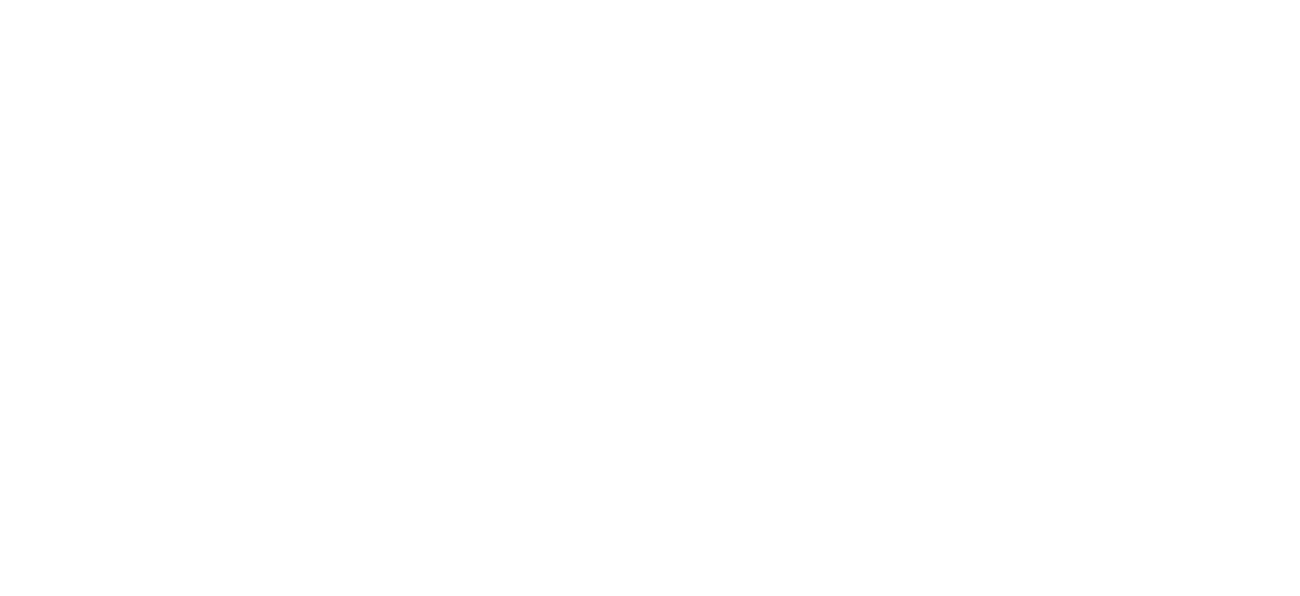 scroll, scrollTop: 313, scrollLeft: 0, axis: vertical 